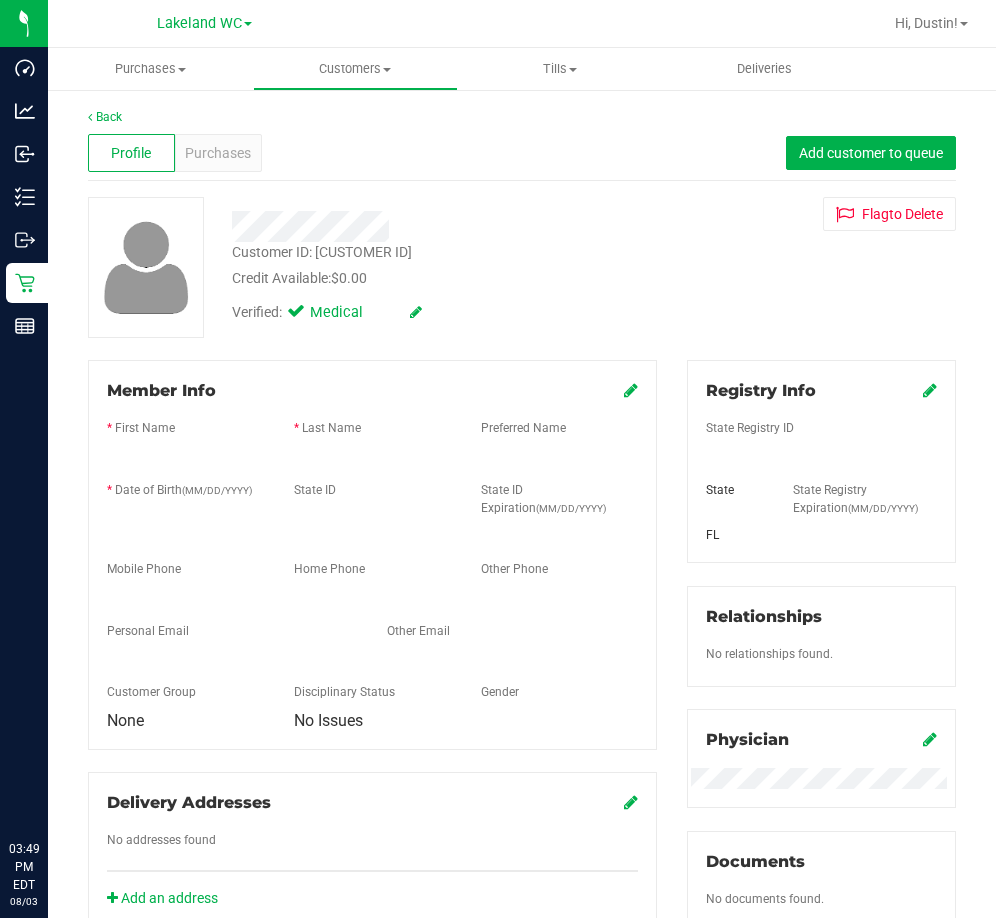 scroll, scrollTop: 0, scrollLeft: 0, axis: both 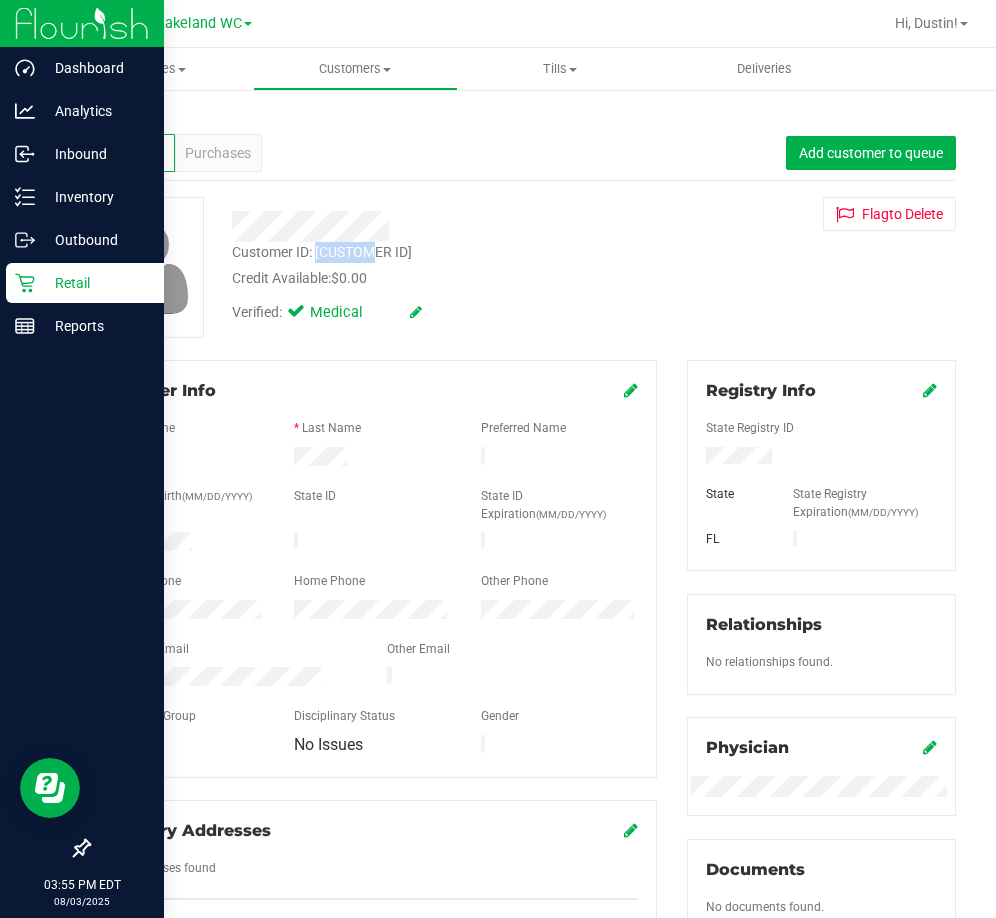click on "Retail" at bounding box center [95, 283] 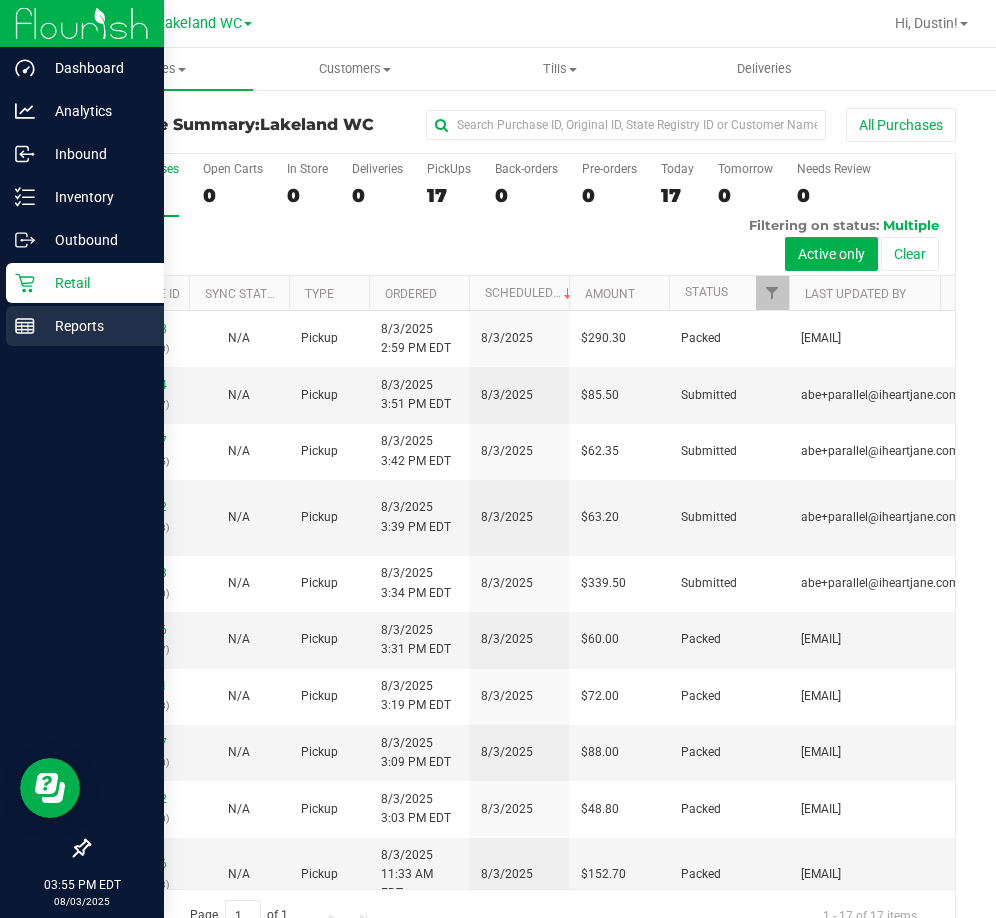 click on "Reports" at bounding box center [95, 326] 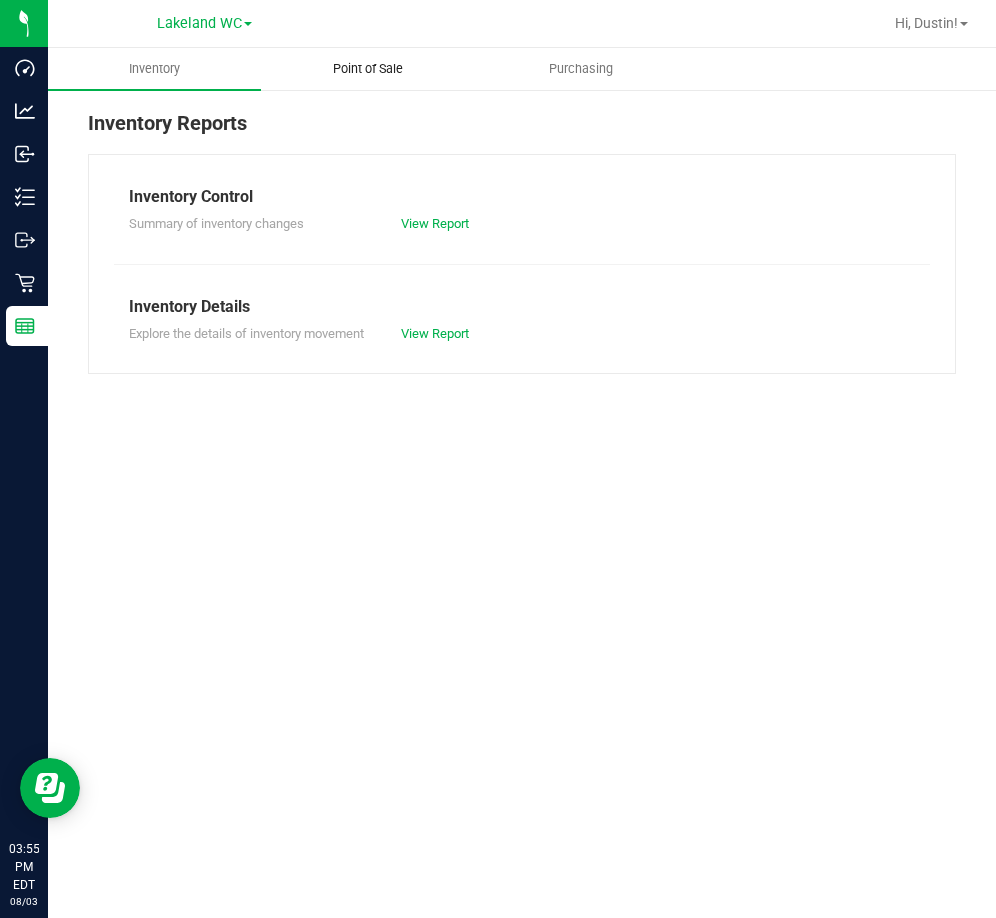 click on "Point of Sale" at bounding box center [368, 69] 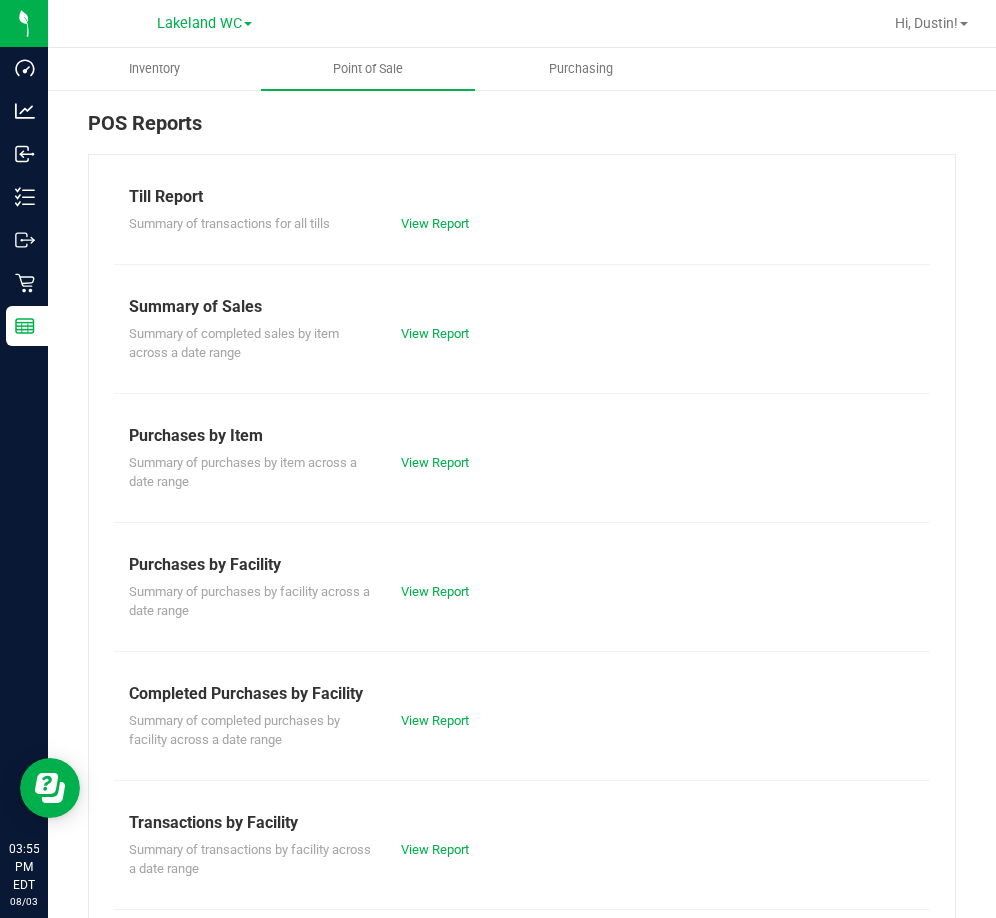 click on "Summary of completed purchases by facility across a date range
View Report" at bounding box center (522, 728) 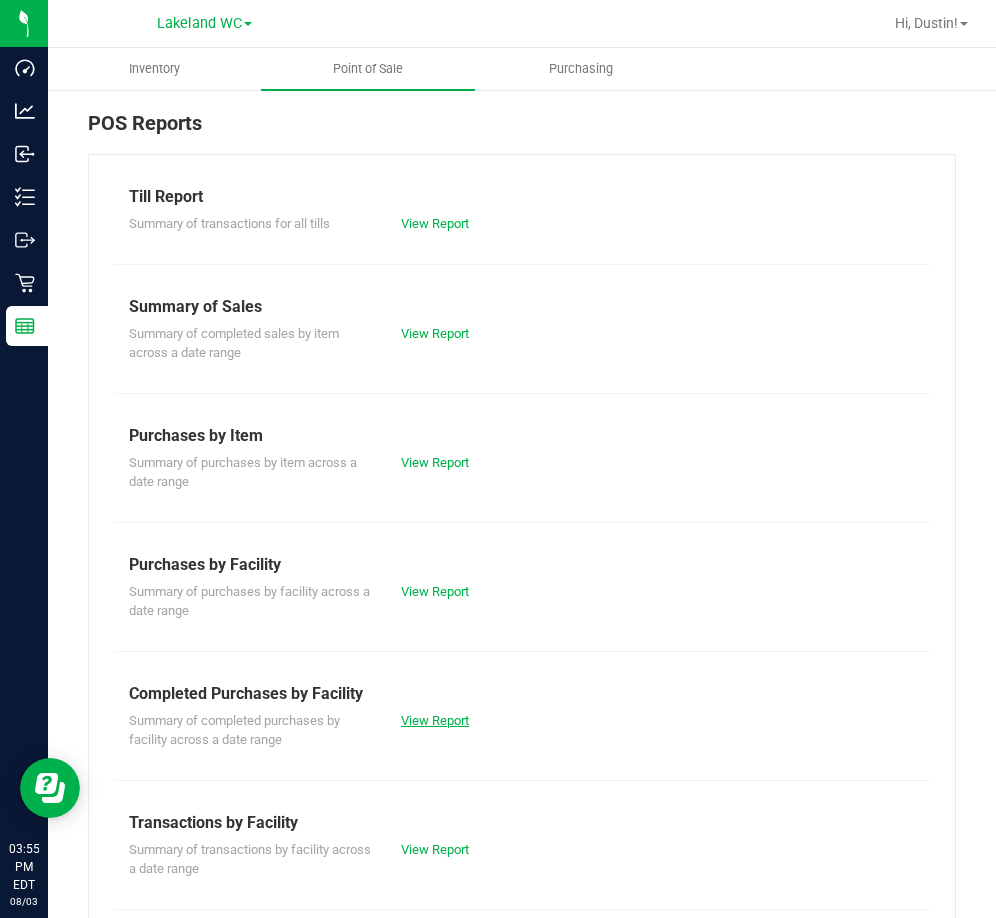 click on "View Report" at bounding box center (435, 720) 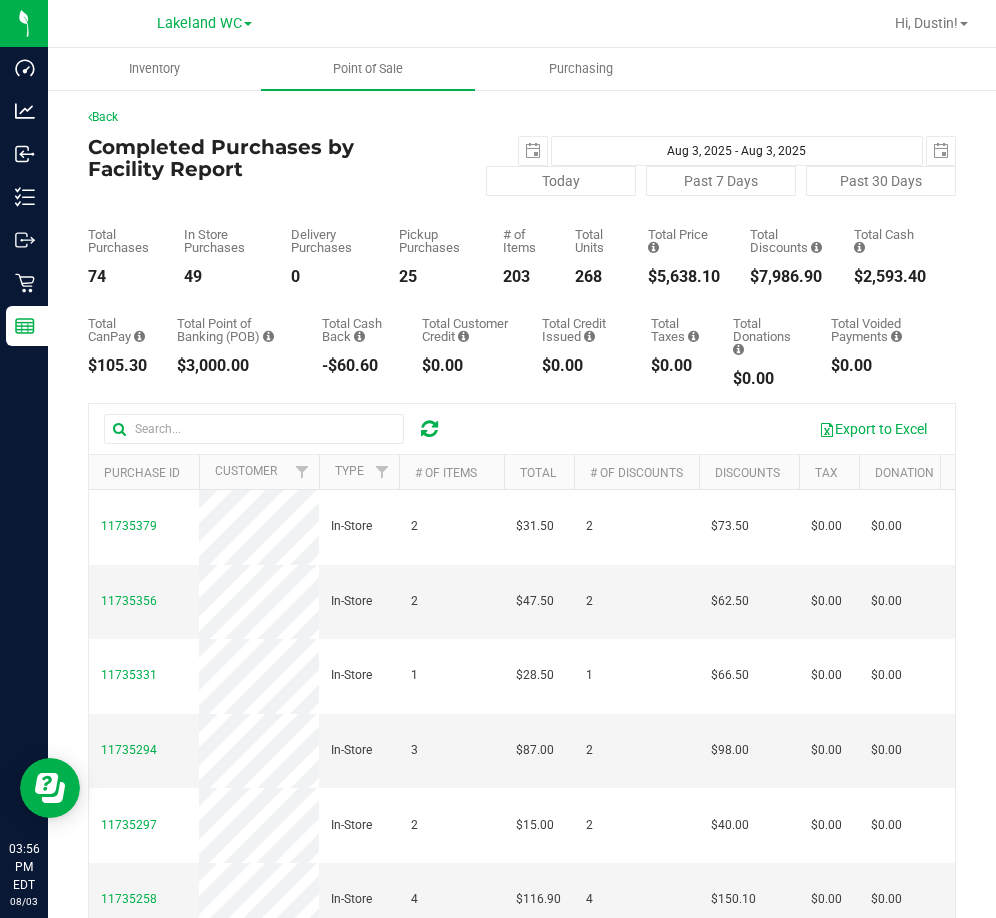 click on "Back
Completed Purchases by Facility Report
[DATE]
[DATE] - [DATE]
[DATE]
Today
Past 7 Days
Past 30 Days
Total Purchases
74
In Store Purchases
49
Delivery Purchases
0
Pickup Purchases
25" at bounding box center (522, 614) 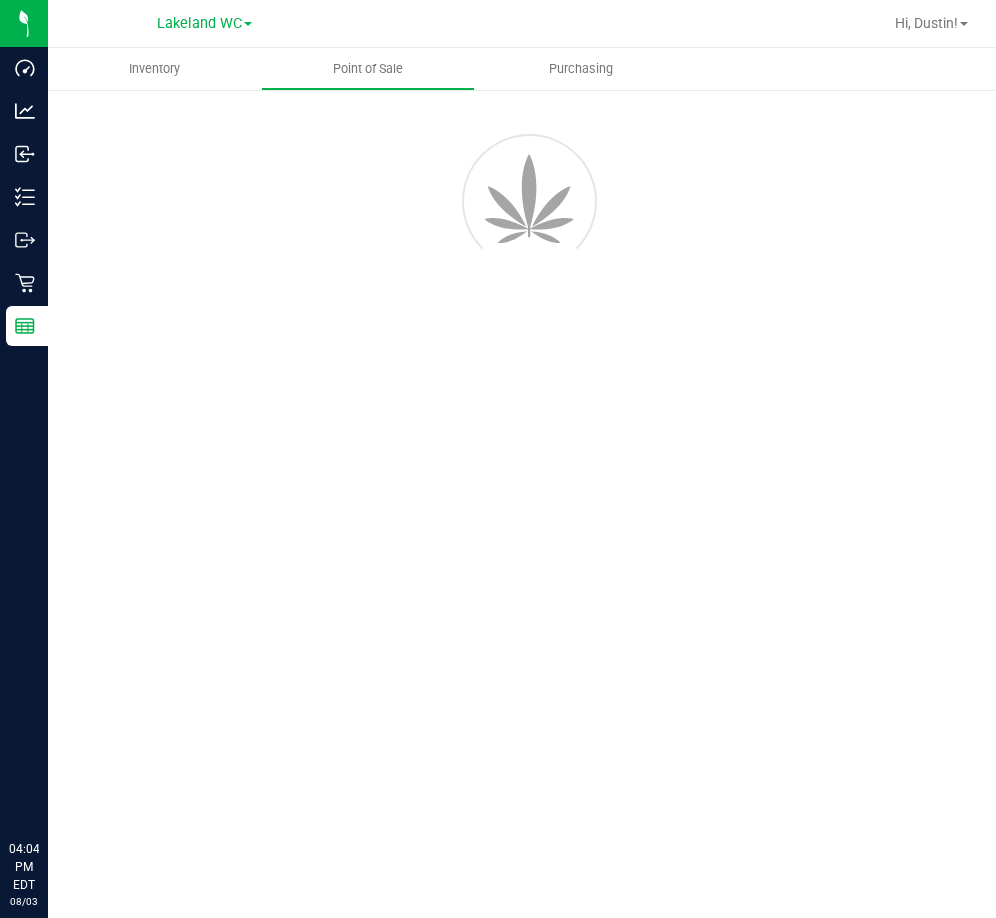 scroll, scrollTop: 0, scrollLeft: 0, axis: both 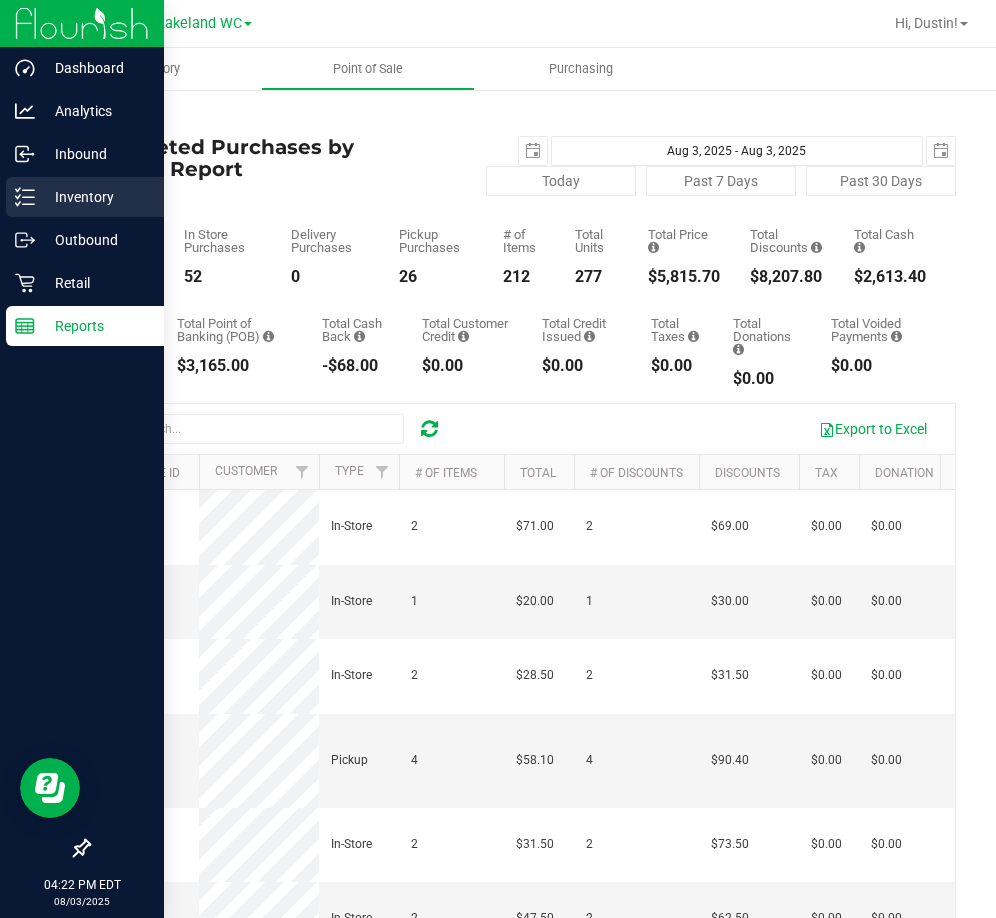 click on "Inventory" at bounding box center [95, 197] 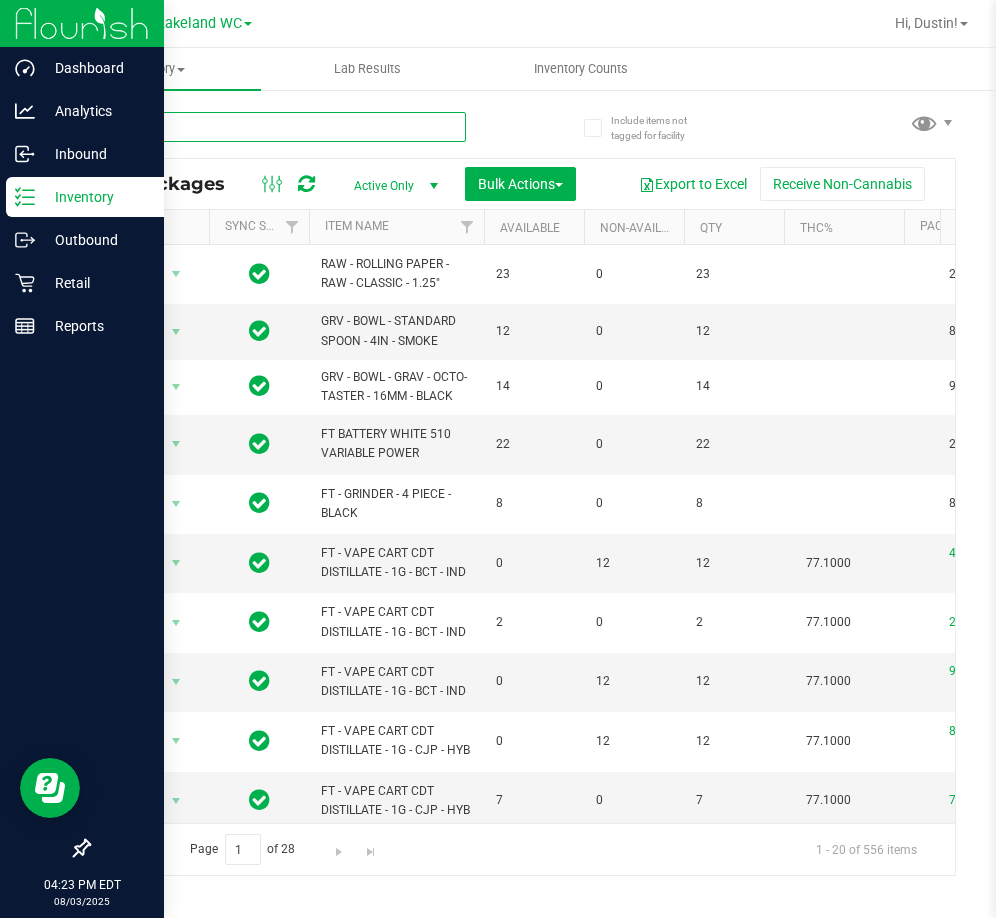 click at bounding box center [277, 127] 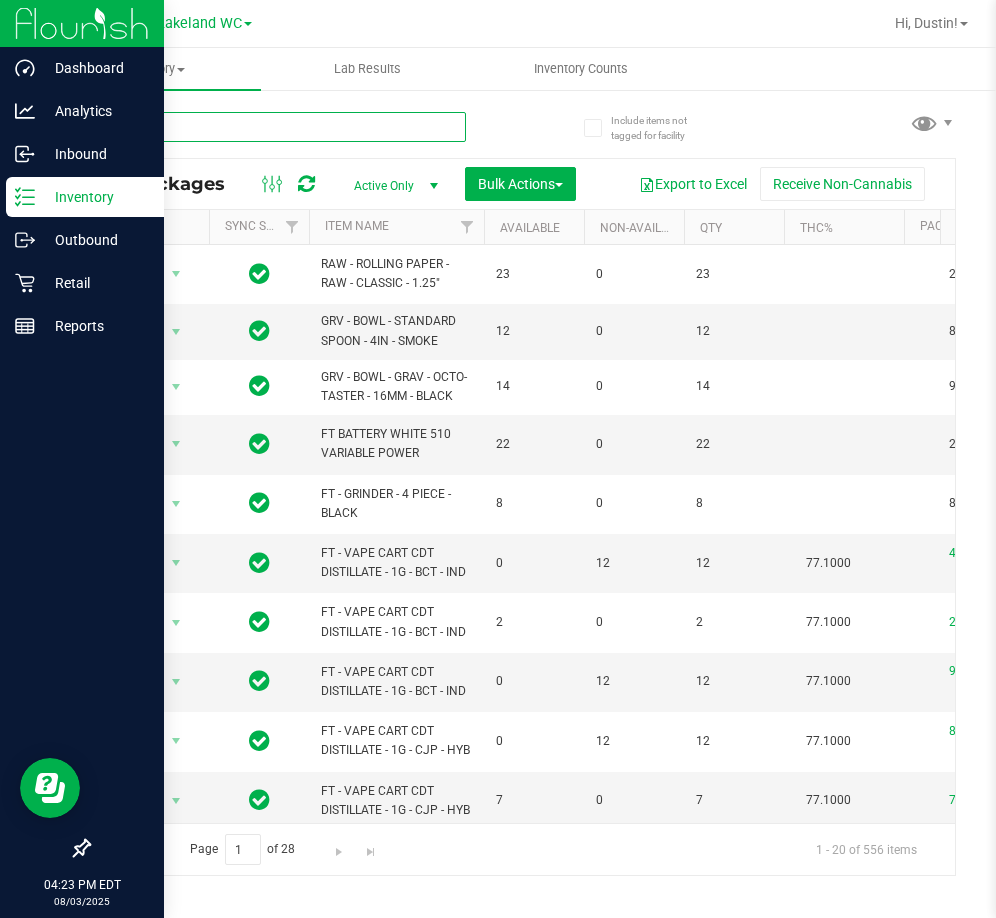 type on "soothe" 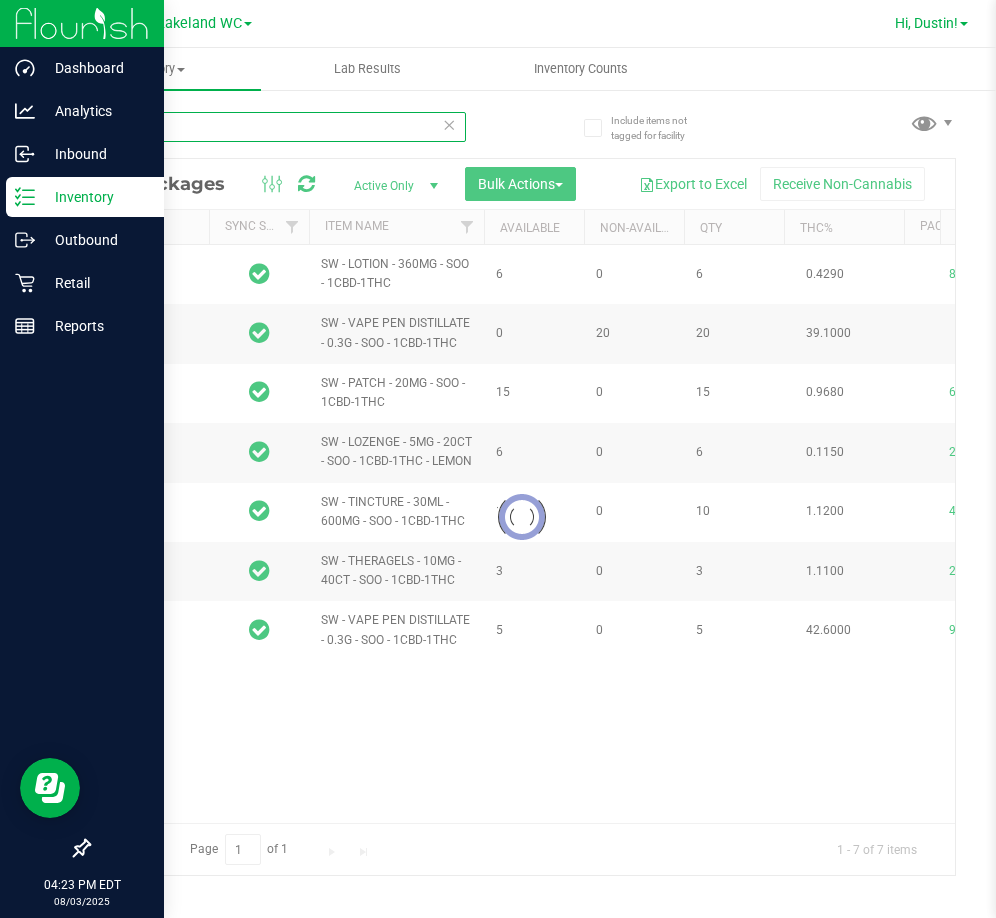 type on "2025-12-14" 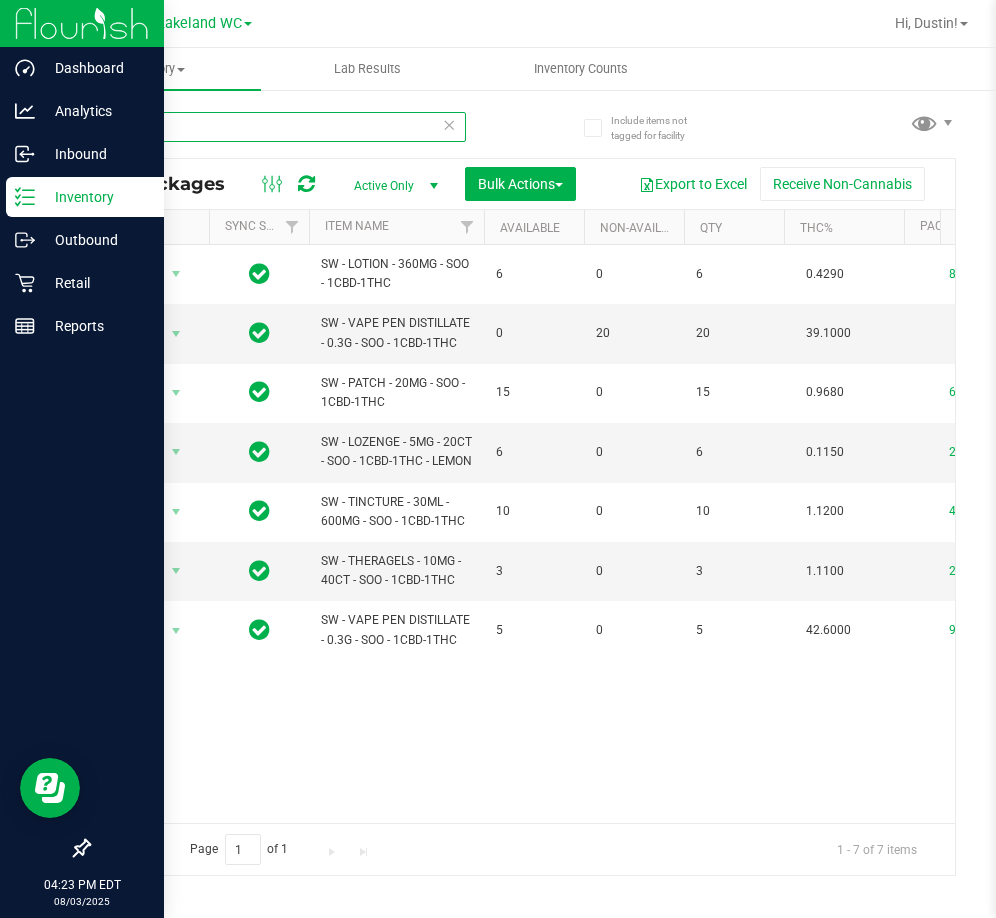 type on "soothe" 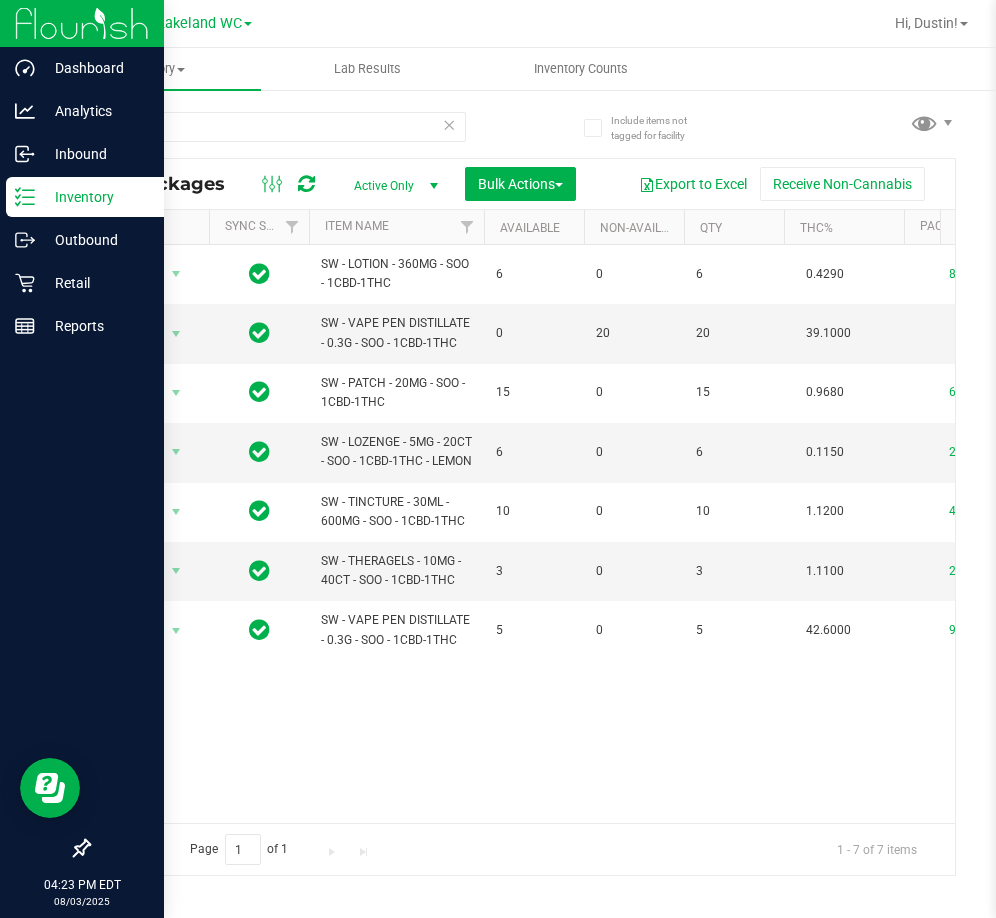 click on "soothe
All Packages
Active Only Active Only Lab Samples Locked All External Internal
Bulk Actions
Add to manufacturing run
Add to outbound order" at bounding box center (522, 484) 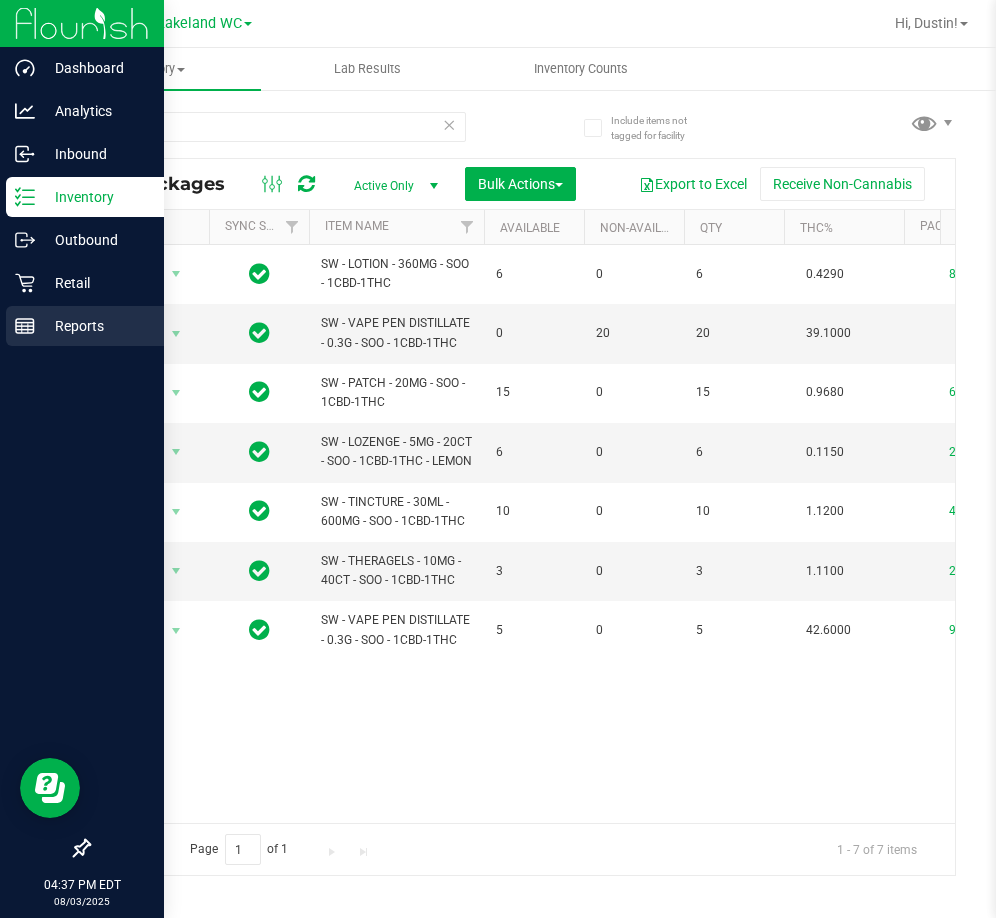 click on "Reports" at bounding box center (95, 326) 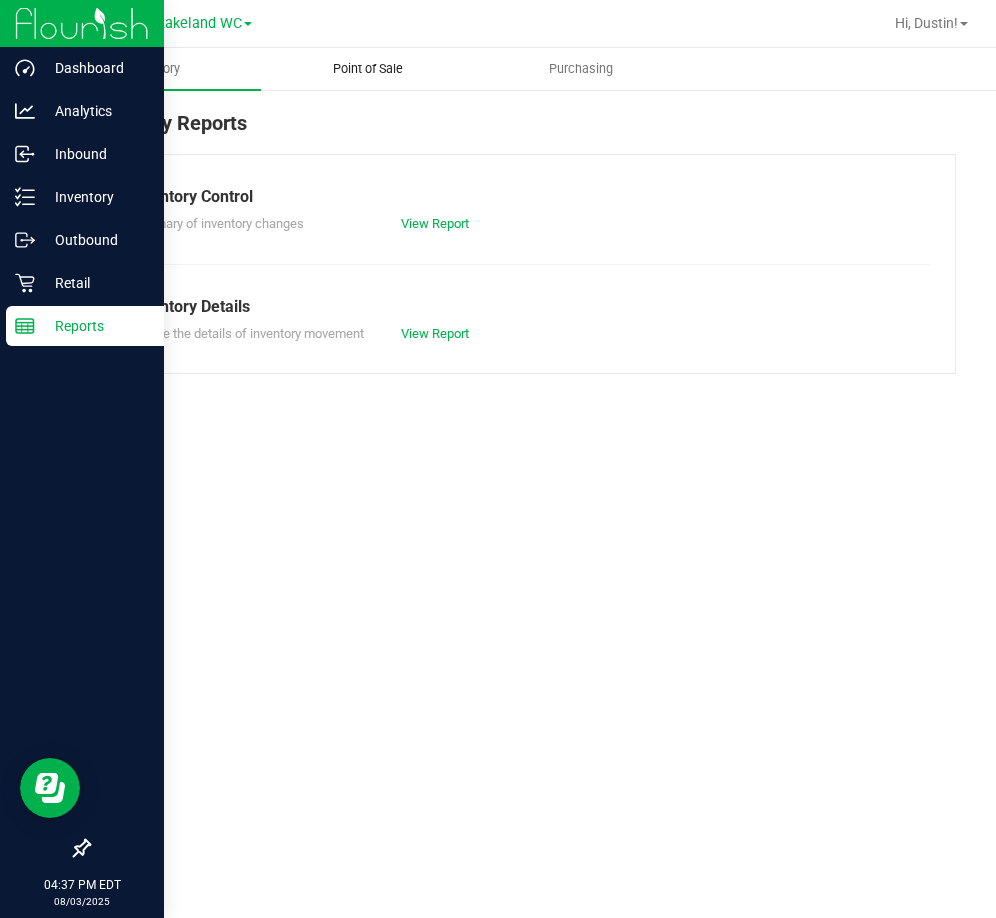 click on "Point of Sale" at bounding box center (368, 69) 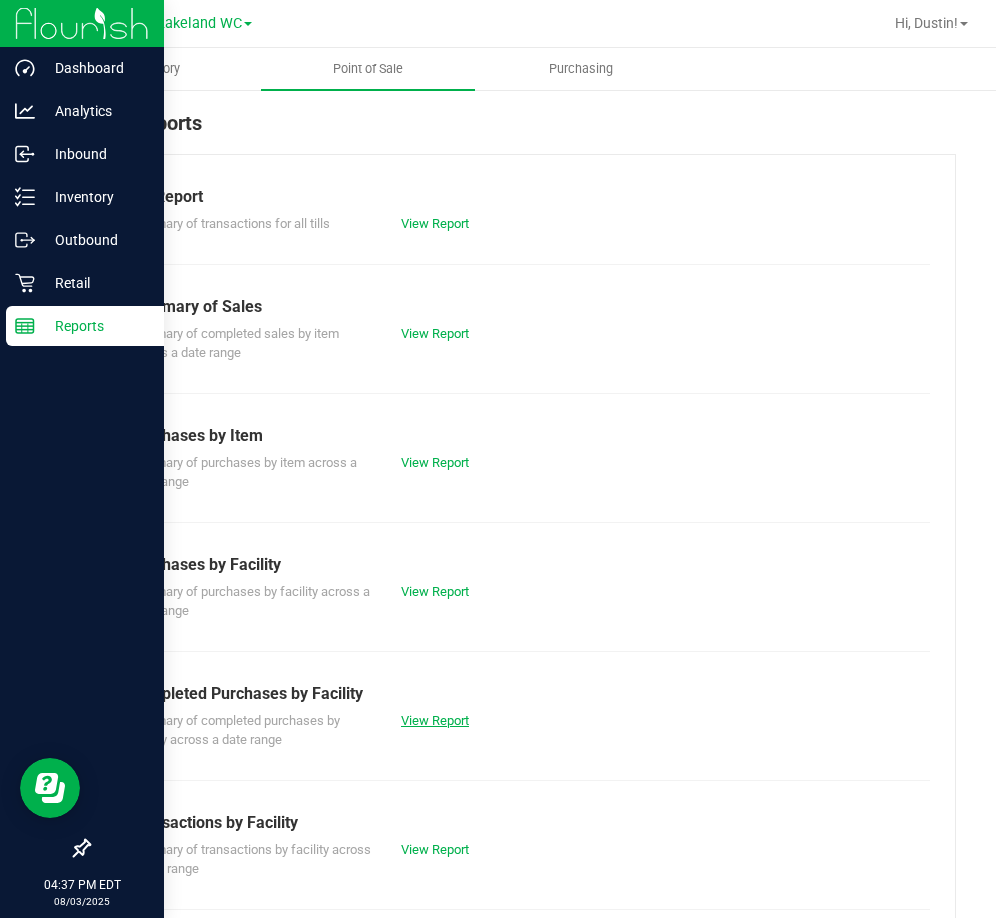 click on "View Report" at bounding box center [435, 720] 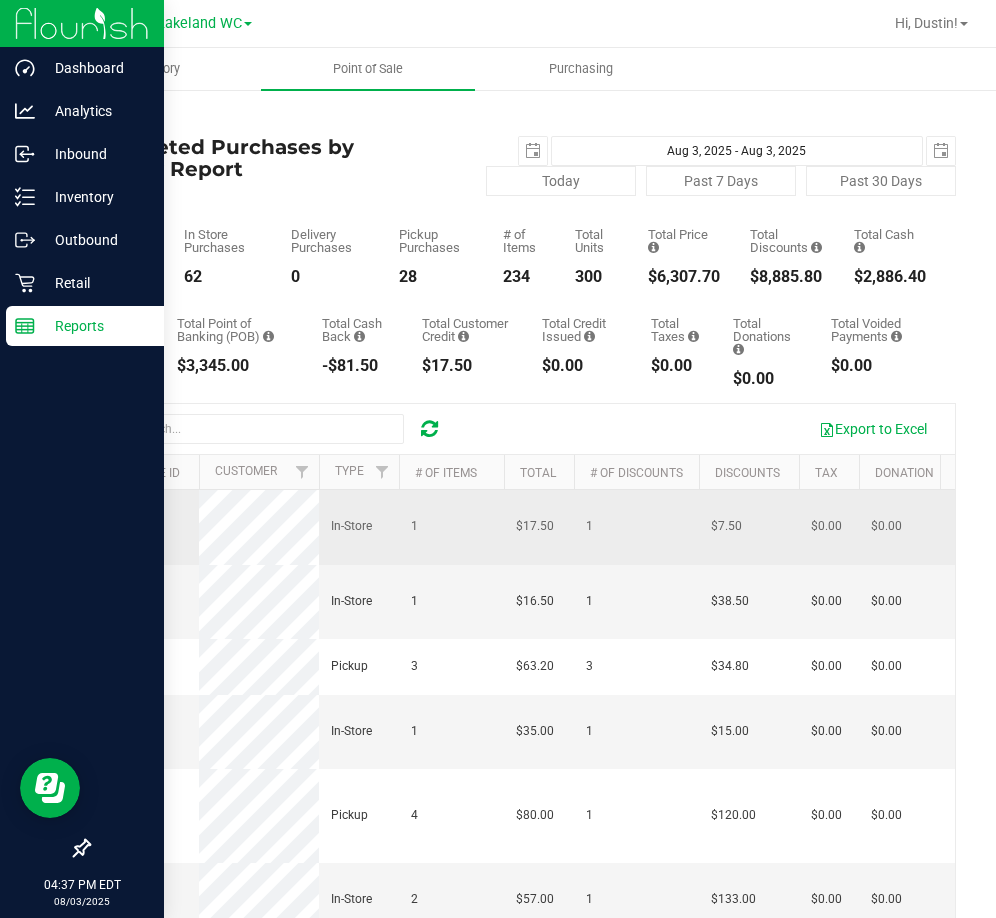 click on "11735616" at bounding box center [129, 526] 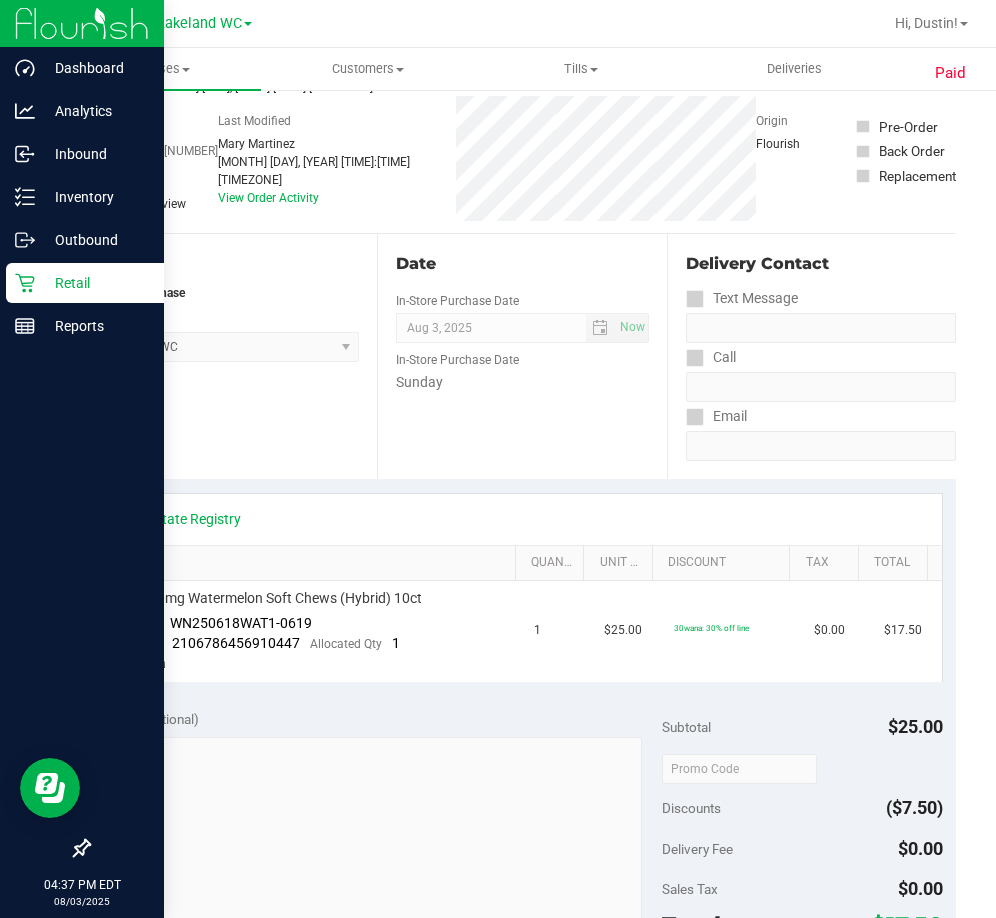 scroll, scrollTop: 0, scrollLeft: 0, axis: both 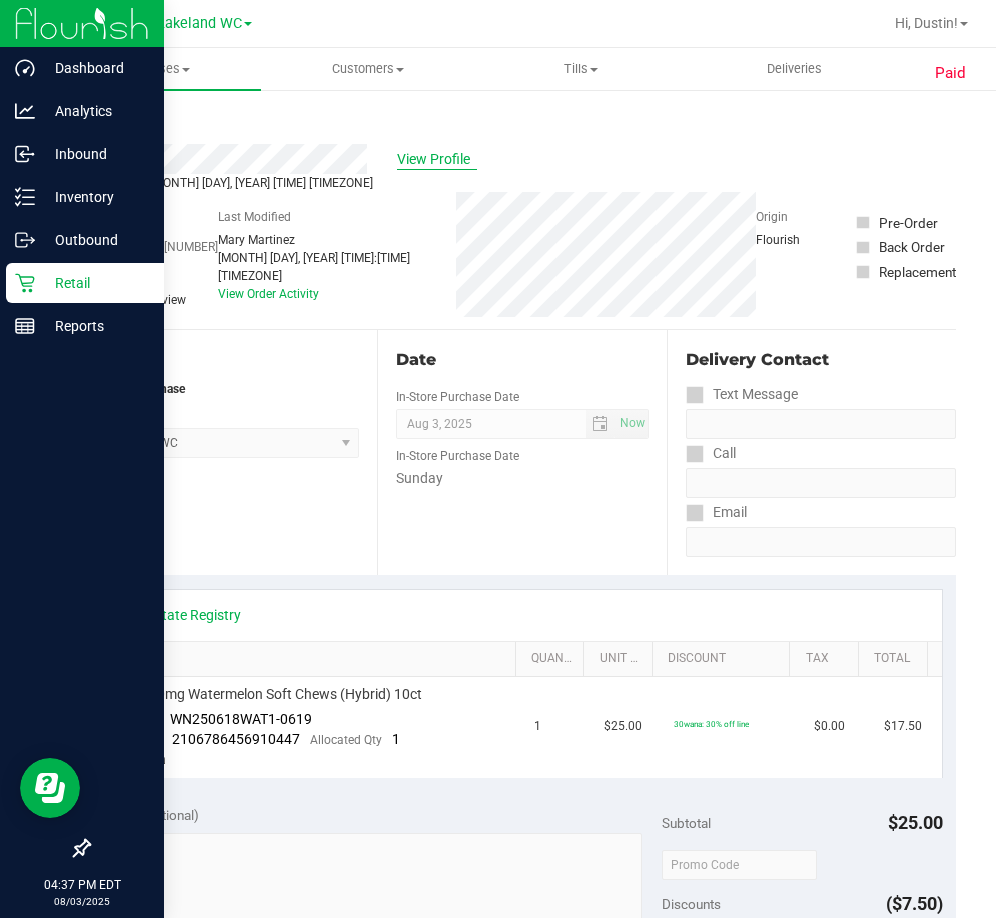 click on "View Profile" at bounding box center [437, 159] 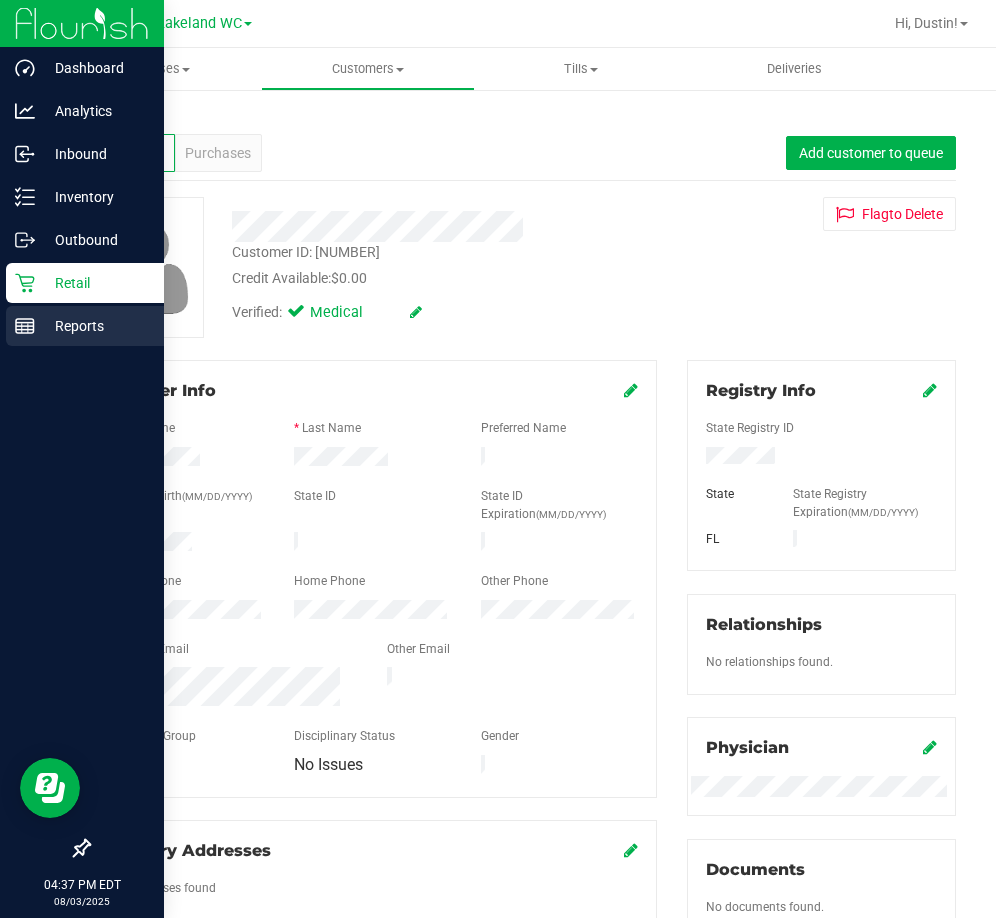 click on "Reports" at bounding box center (95, 326) 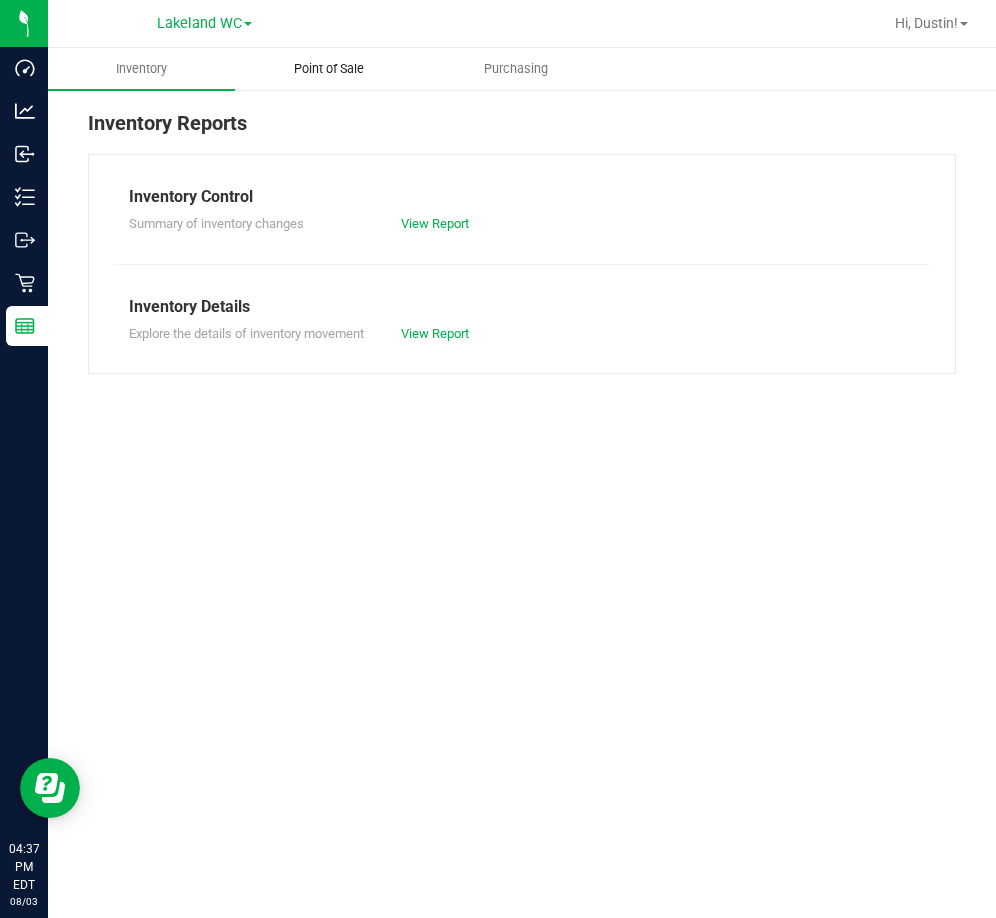 click on "Point of Sale" at bounding box center (329, 69) 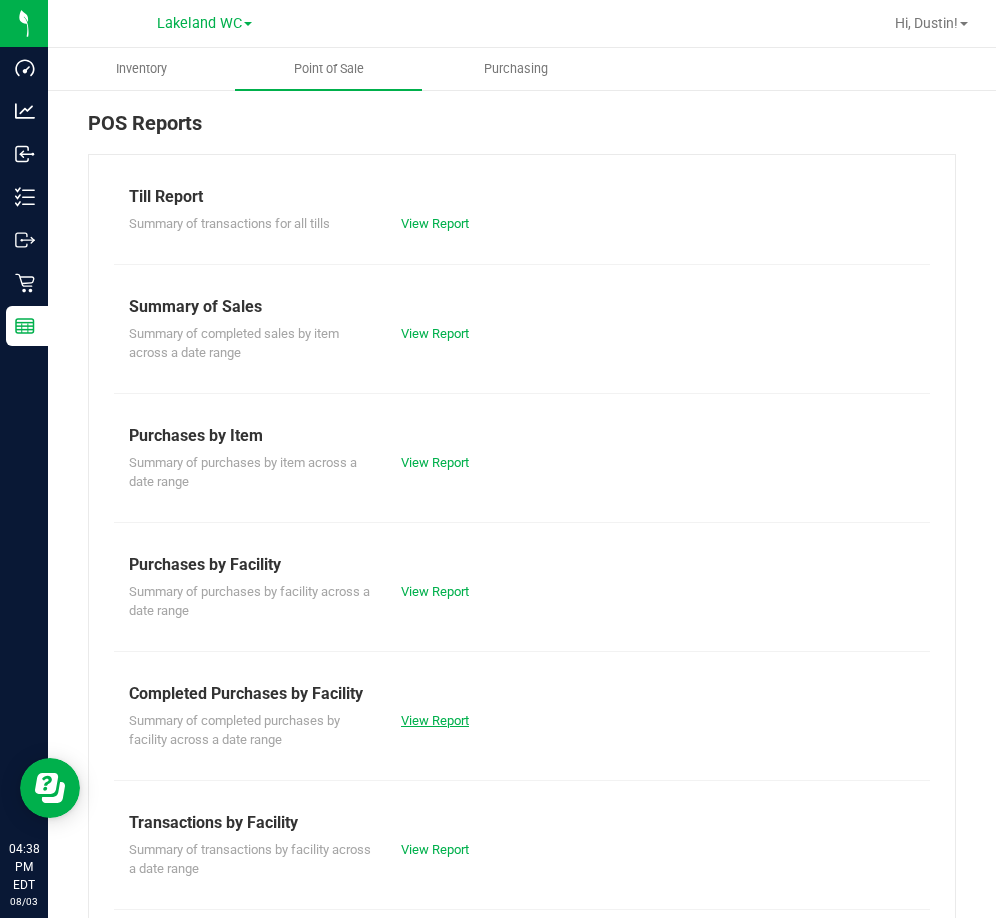 click on "View Report" at bounding box center [435, 720] 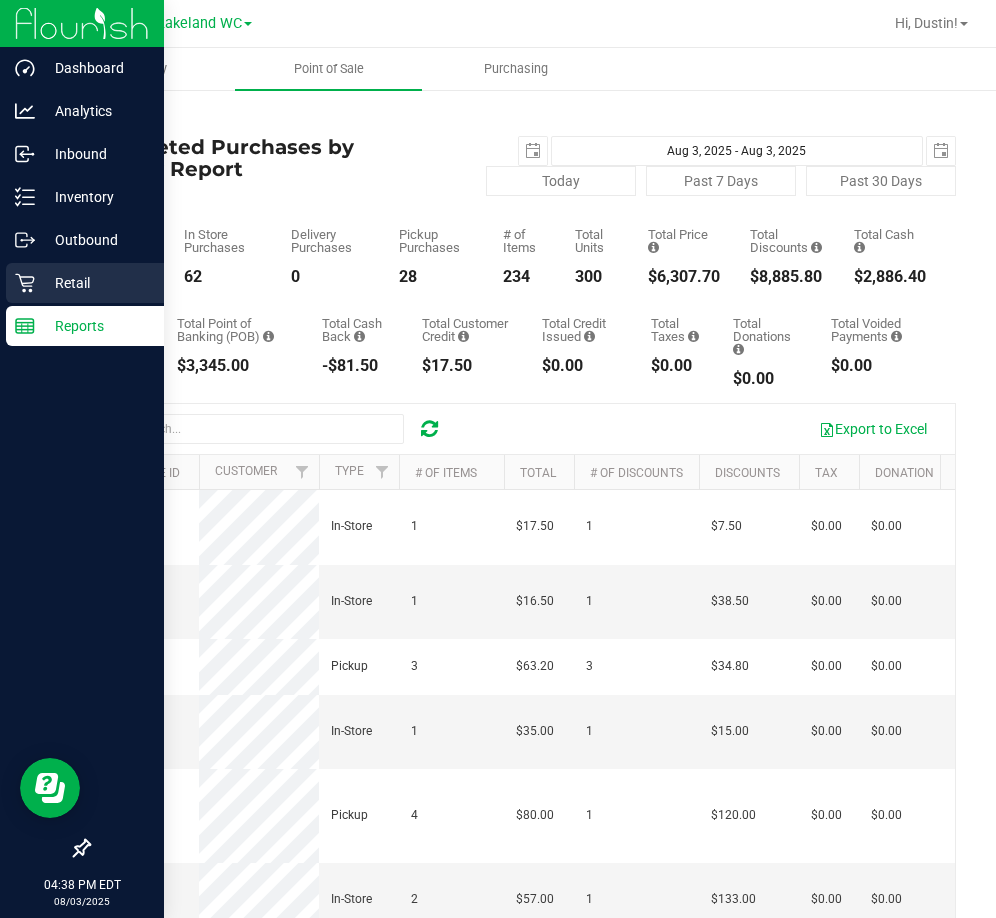 click on "Retail" at bounding box center (95, 283) 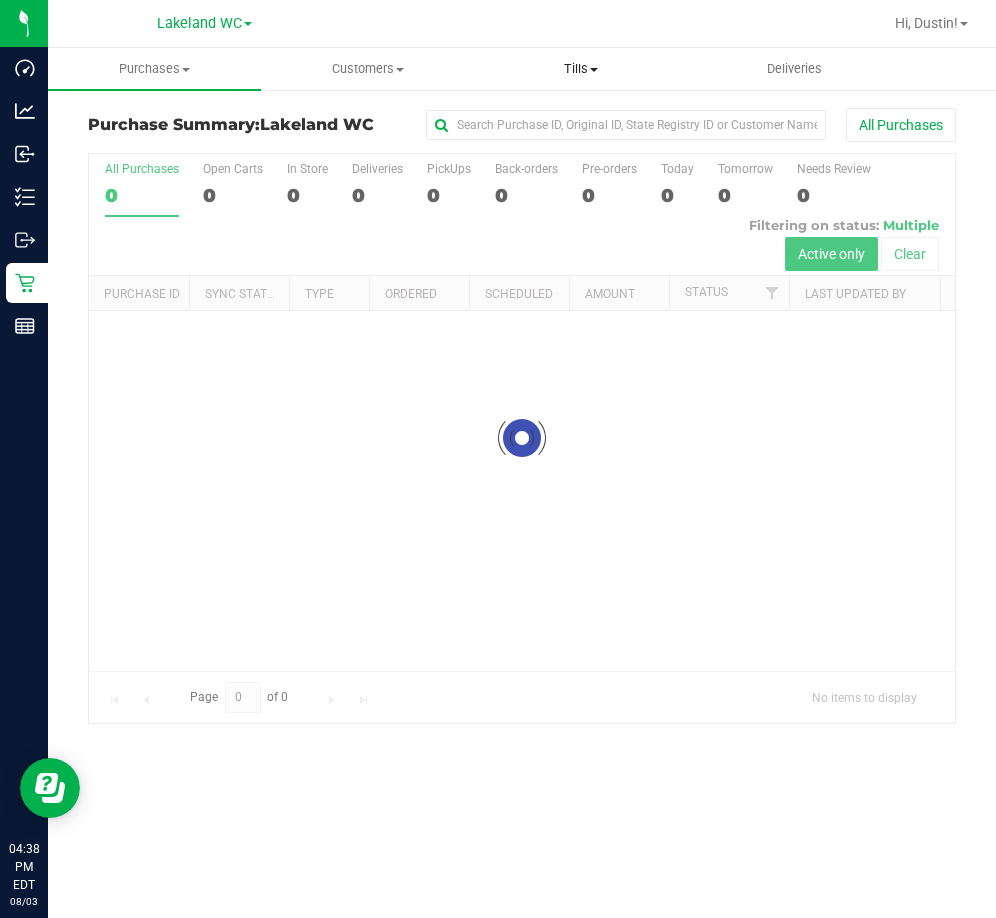 click on "Tills" at bounding box center (581, 69) 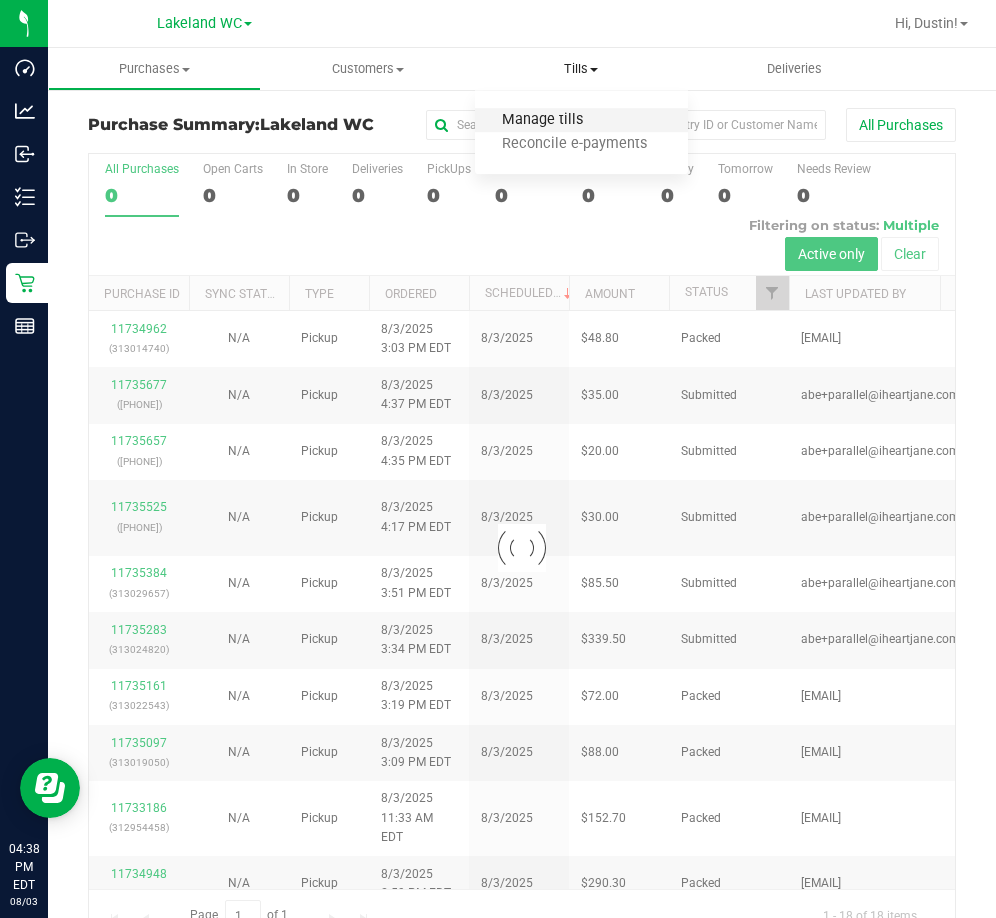 click on "Manage tills" at bounding box center (542, 120) 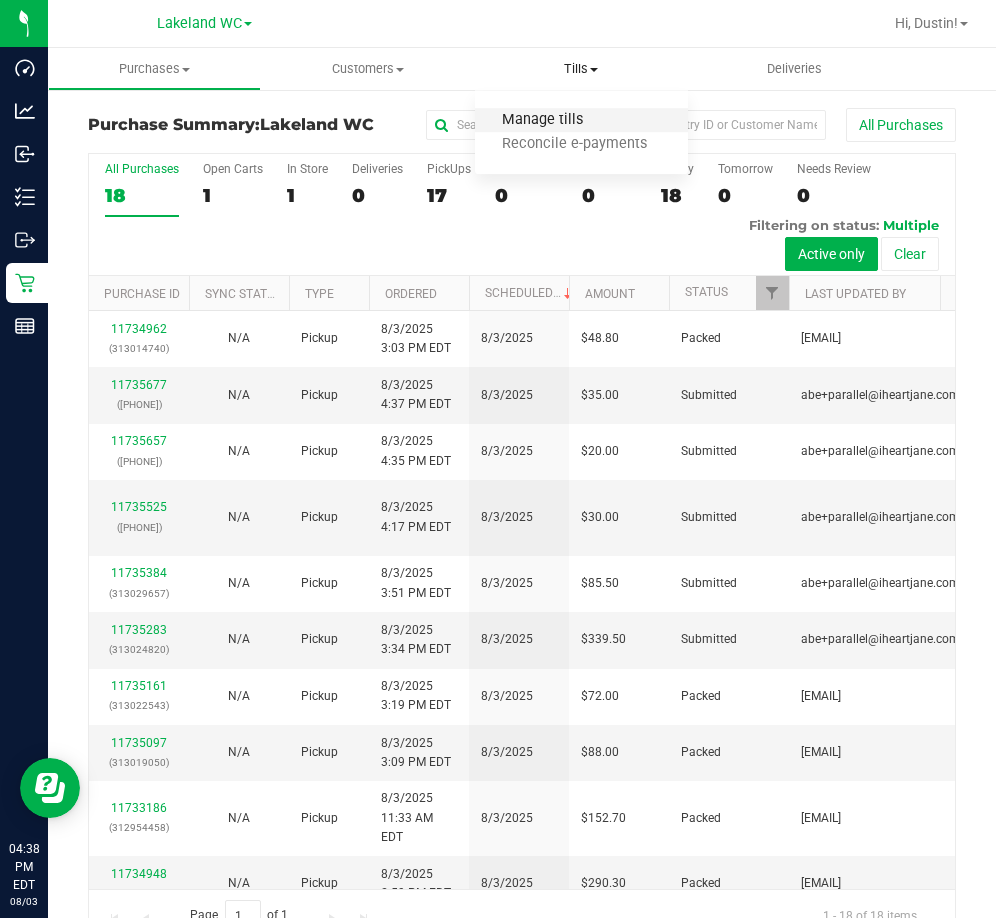 click on "Manage tills" at bounding box center (542, 120) 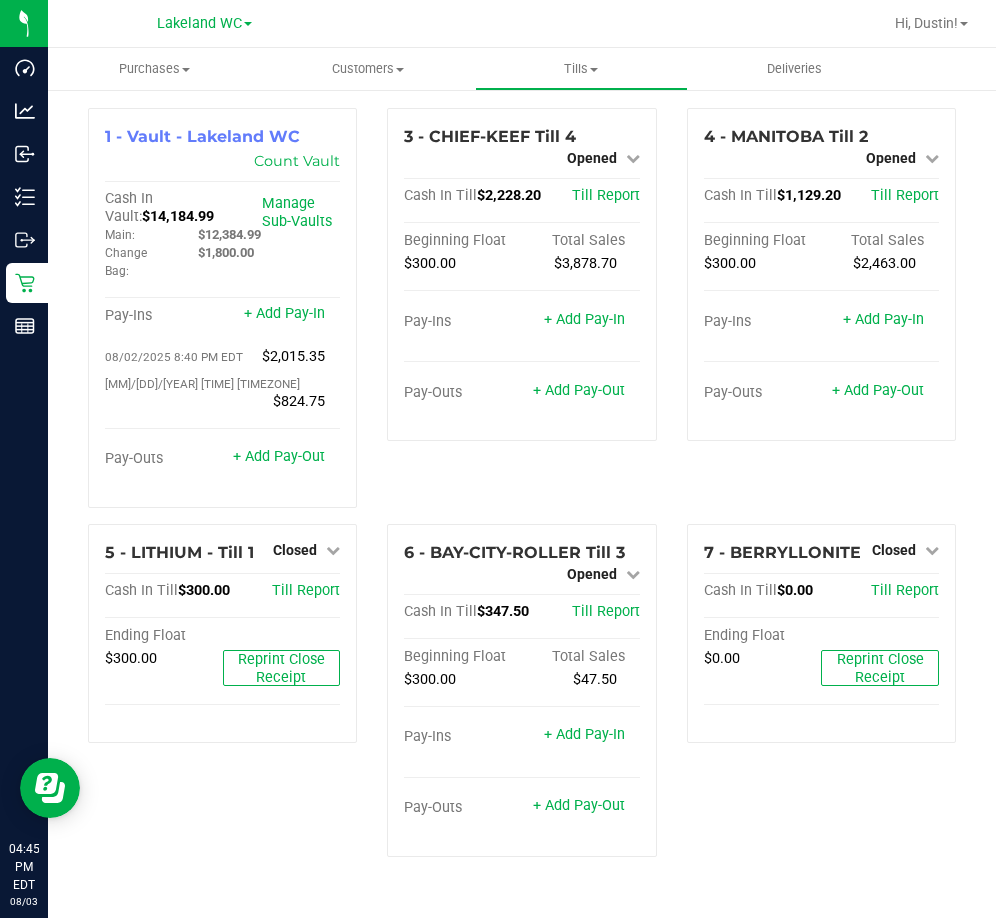click on "Lakeland WC" at bounding box center (204, 23) 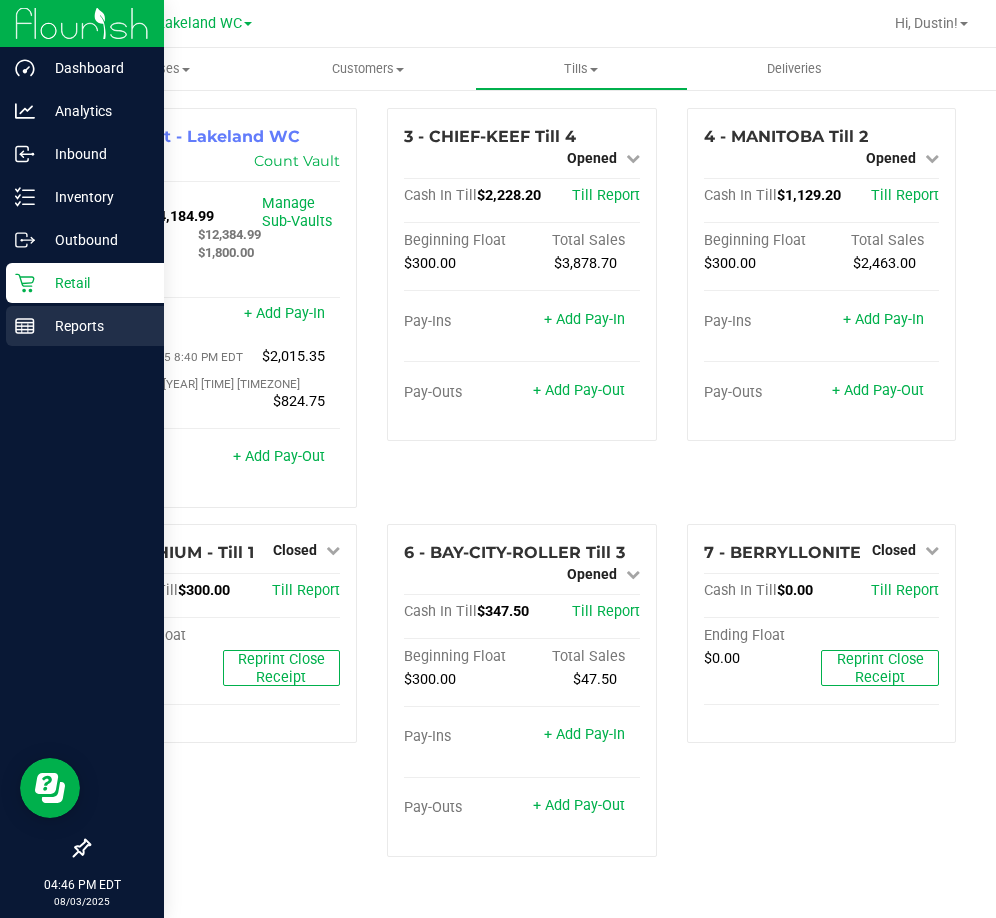 click on "Reports" at bounding box center (95, 326) 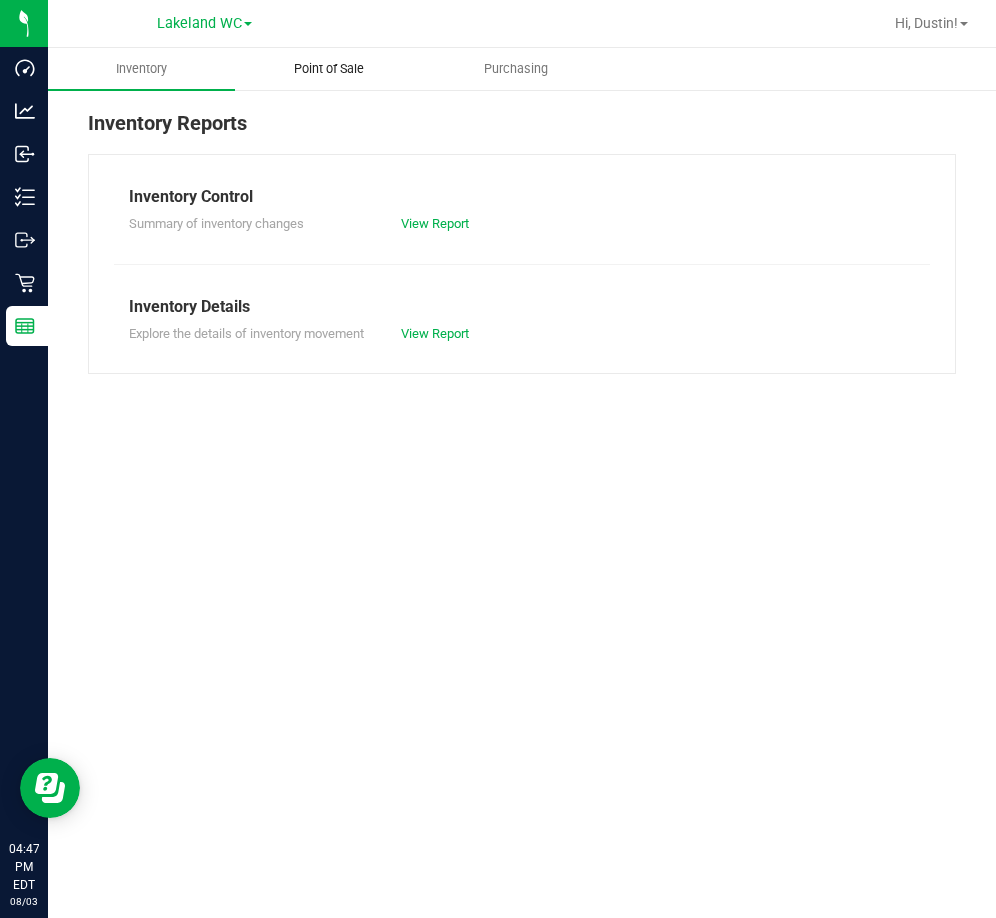 click on "Point of Sale" at bounding box center (329, 69) 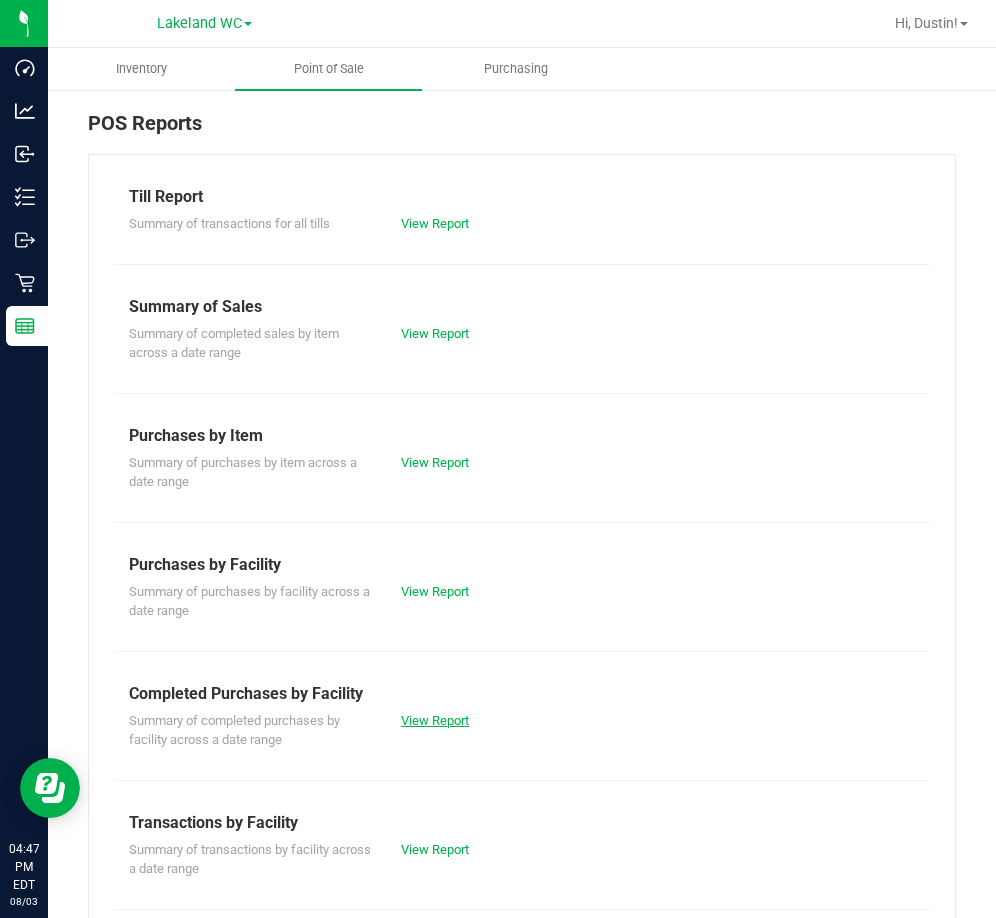 click on "View Report" at bounding box center [454, 721] 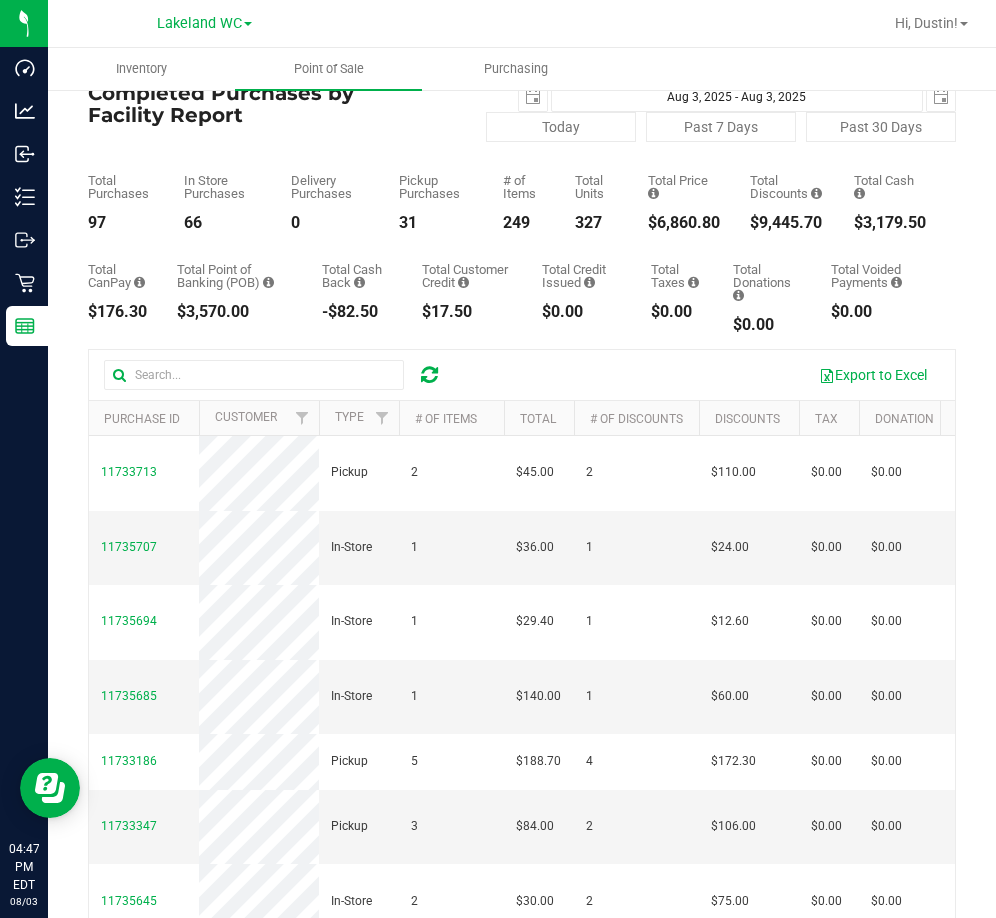 scroll, scrollTop: 100, scrollLeft: 0, axis: vertical 